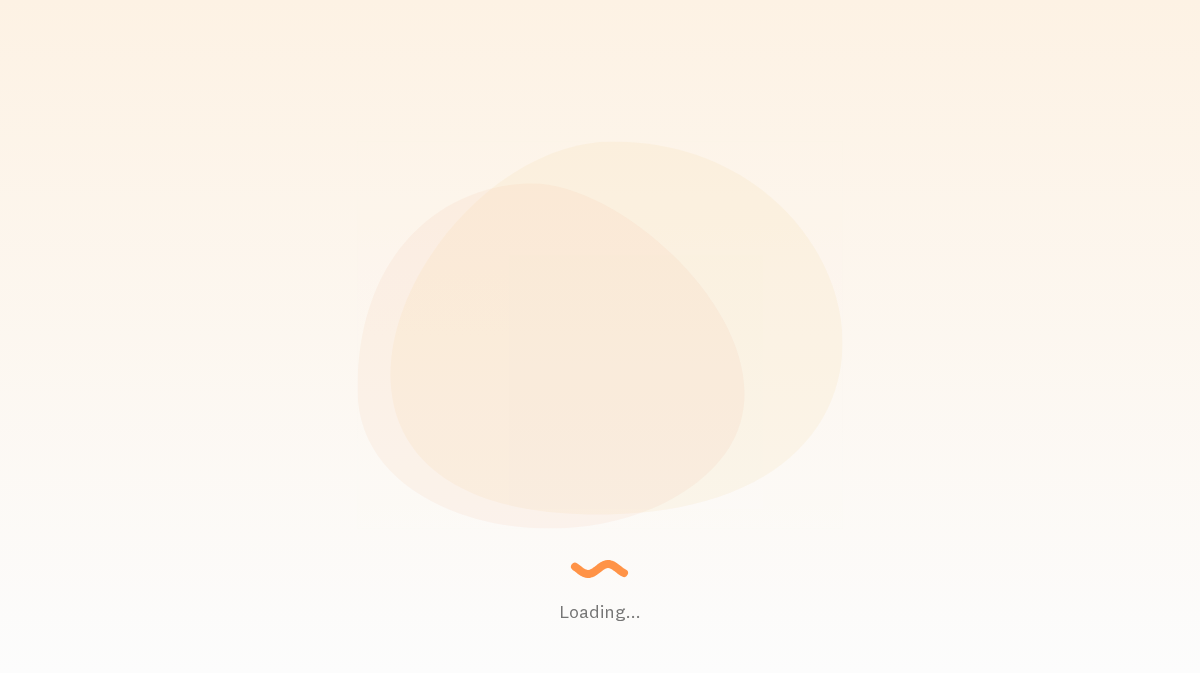 scroll, scrollTop: 0, scrollLeft: 0, axis: both 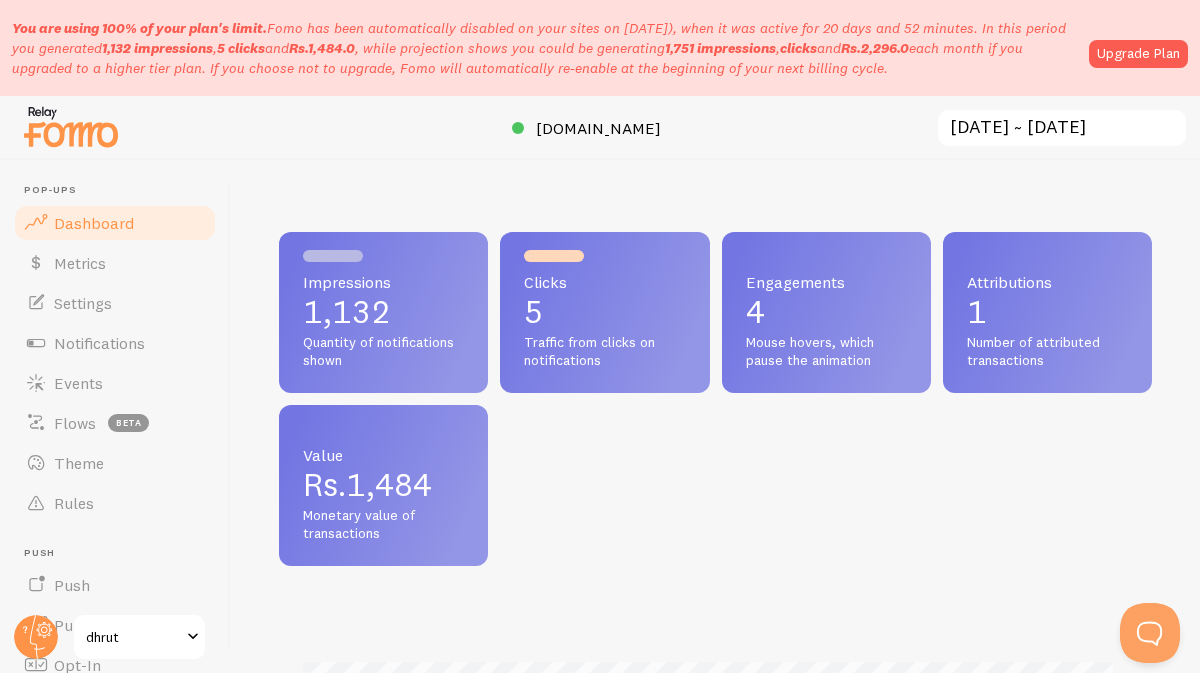click on "You are using
100% of your plan's limit.
Fomo has been automatically disabled on your sites on
[DATE]), when it was active for
20 days and 52 minutes. In this period you generated
1,132 impressions ,  5 clicks  and  Rs.1,484.0 , while projection shows you could be generating
1,751 impressions ,   clicks  and  Rs.2,296.0
each month if you upgraded to a higher tier plan. If you choose
not to upgrade, Fomo will automatically re-enable at the beginning
of your next billing cycle.
Upgrade Plan" at bounding box center (600, 48) 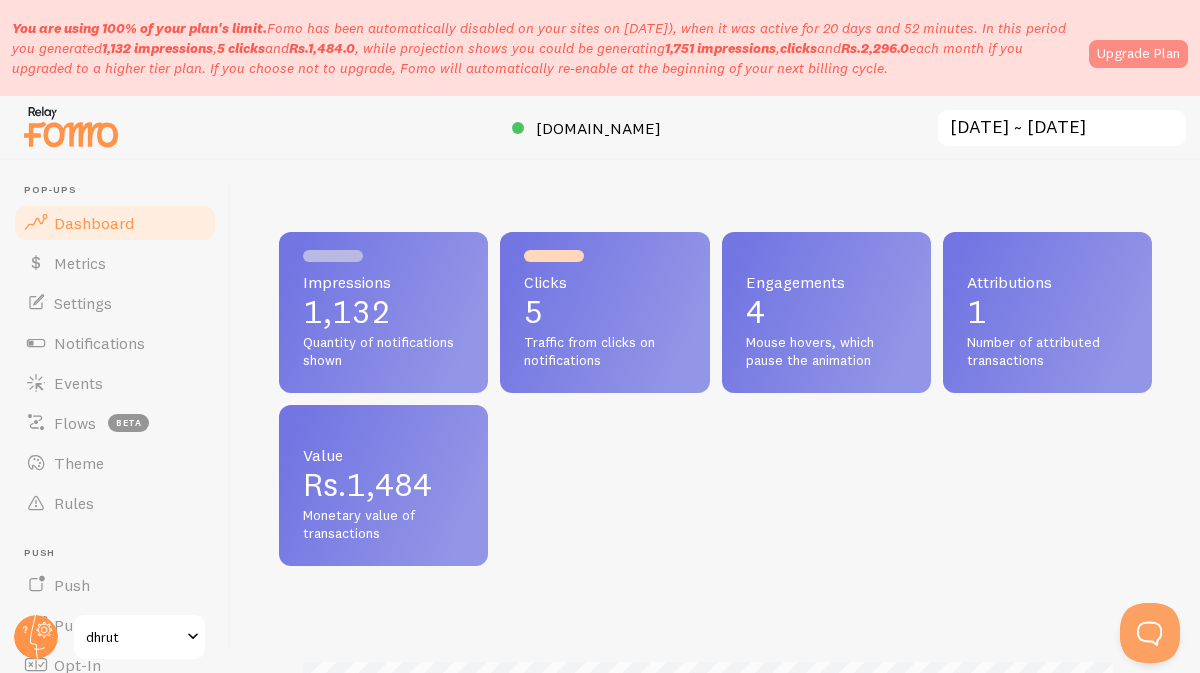 click on "Upgrade Plan" at bounding box center (1138, 54) 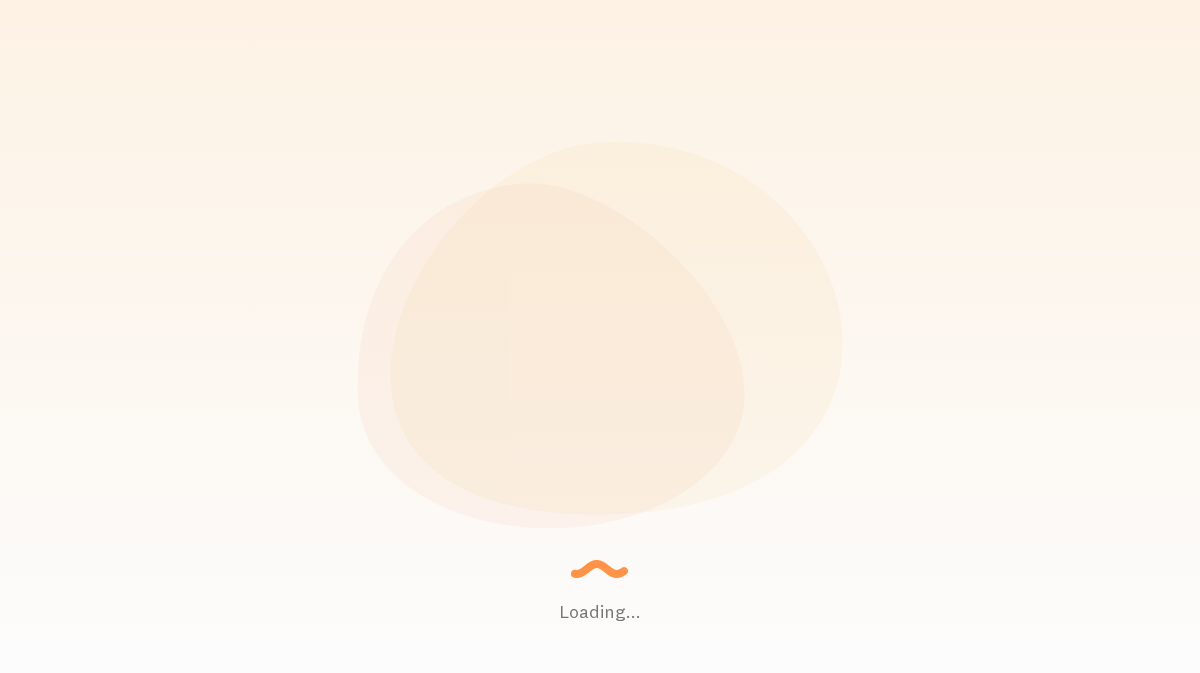 scroll, scrollTop: 0, scrollLeft: 0, axis: both 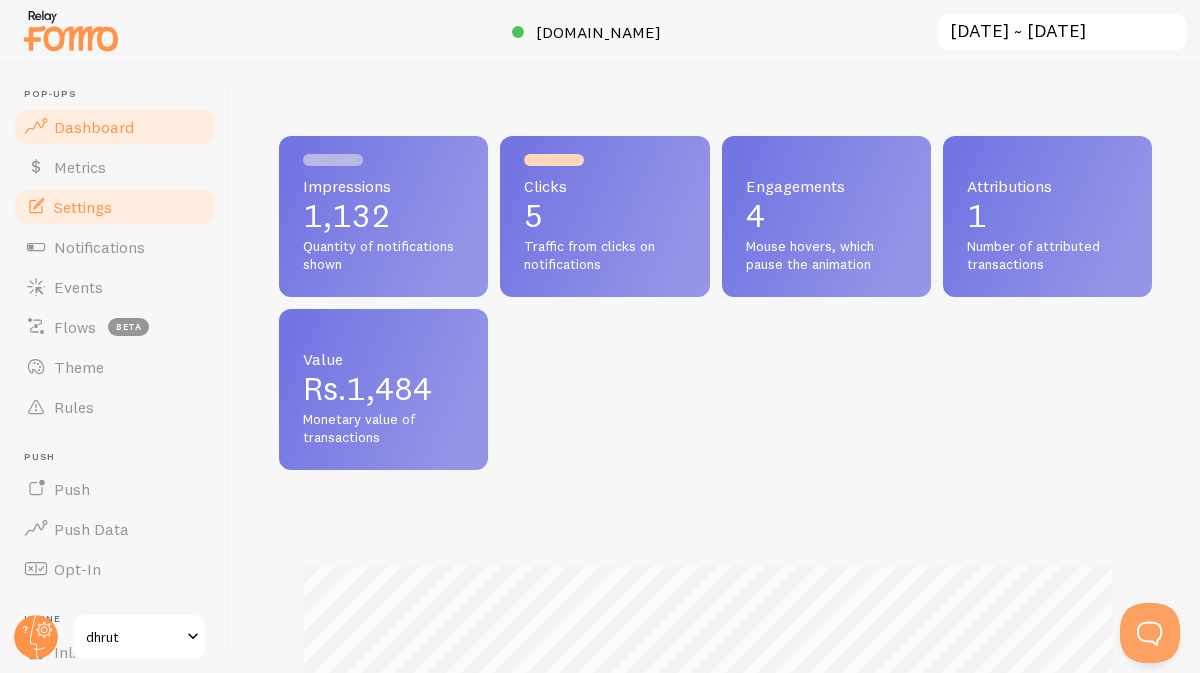 click on "Settings" at bounding box center (83, 207) 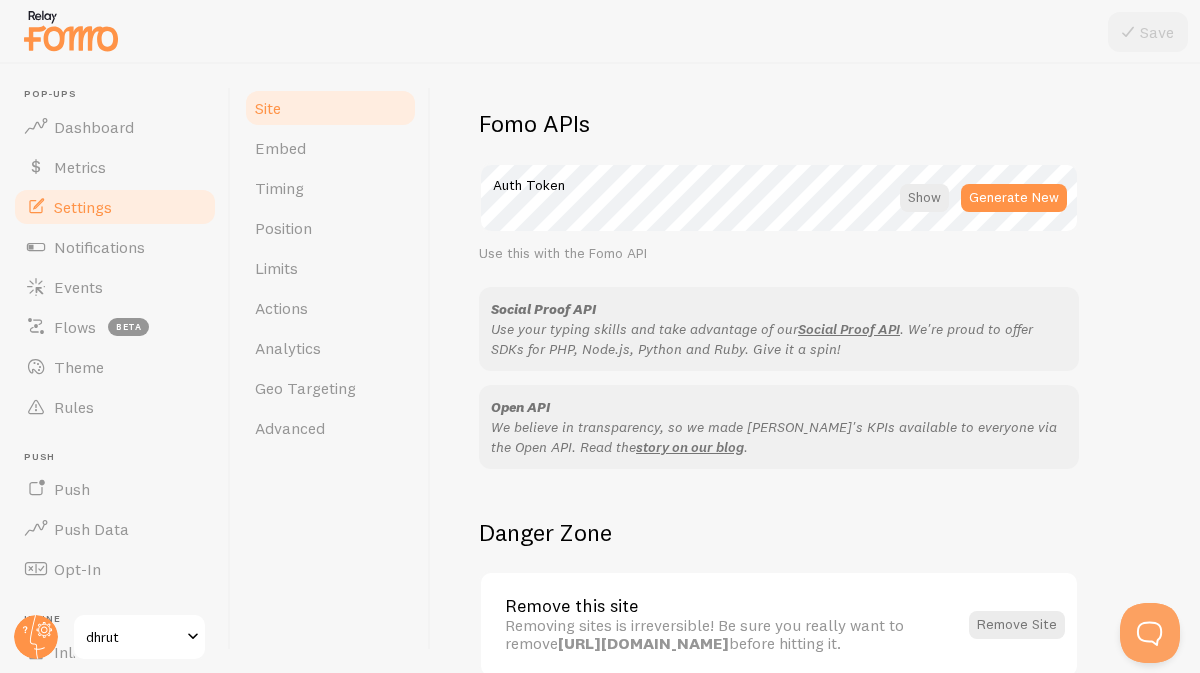 scroll, scrollTop: 1214, scrollLeft: 0, axis: vertical 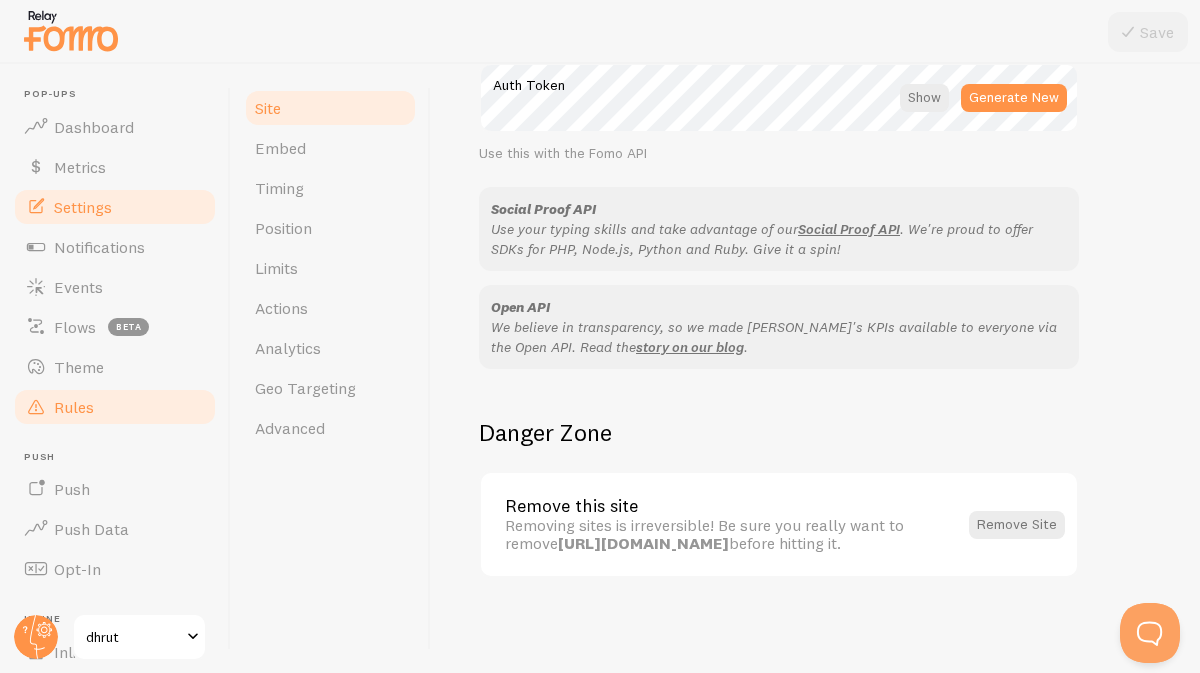 click on "Rules" at bounding box center (115, 407) 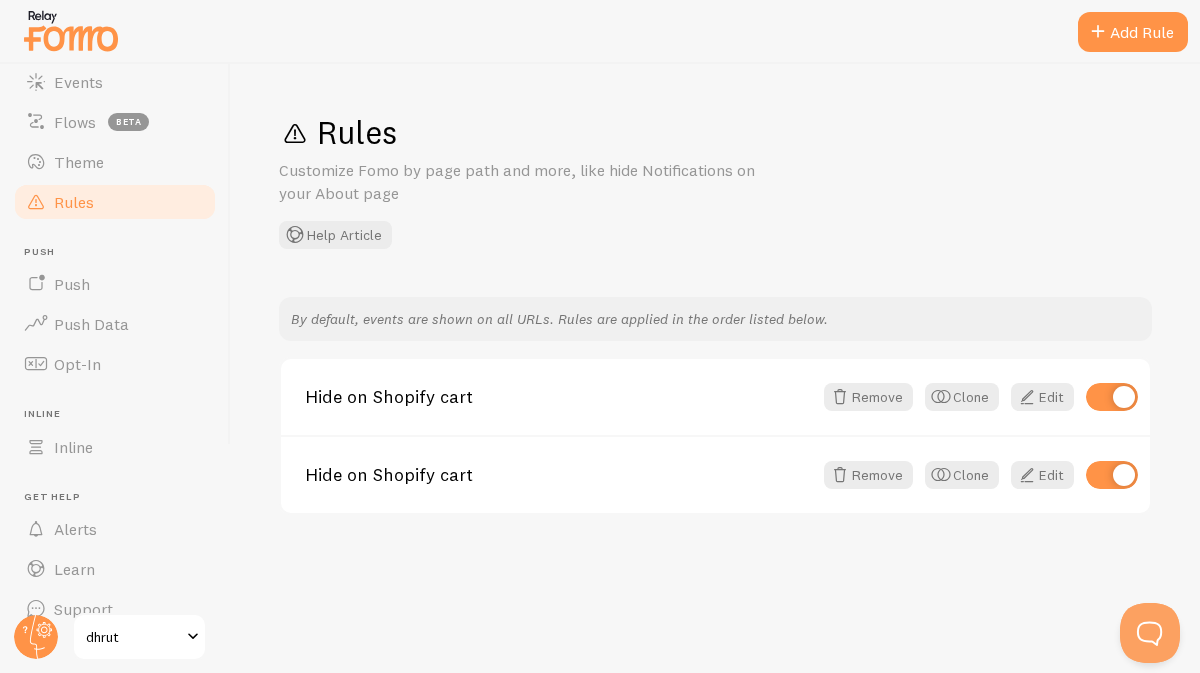 scroll, scrollTop: 232, scrollLeft: 0, axis: vertical 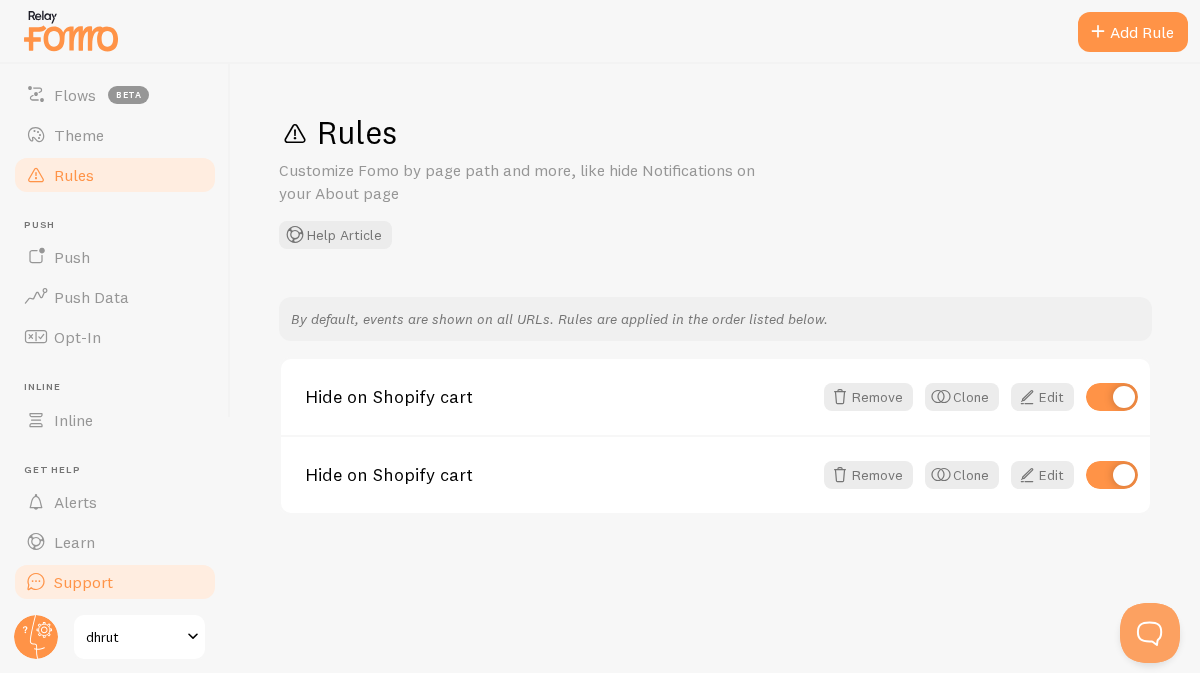click on "Support" at bounding box center (83, 582) 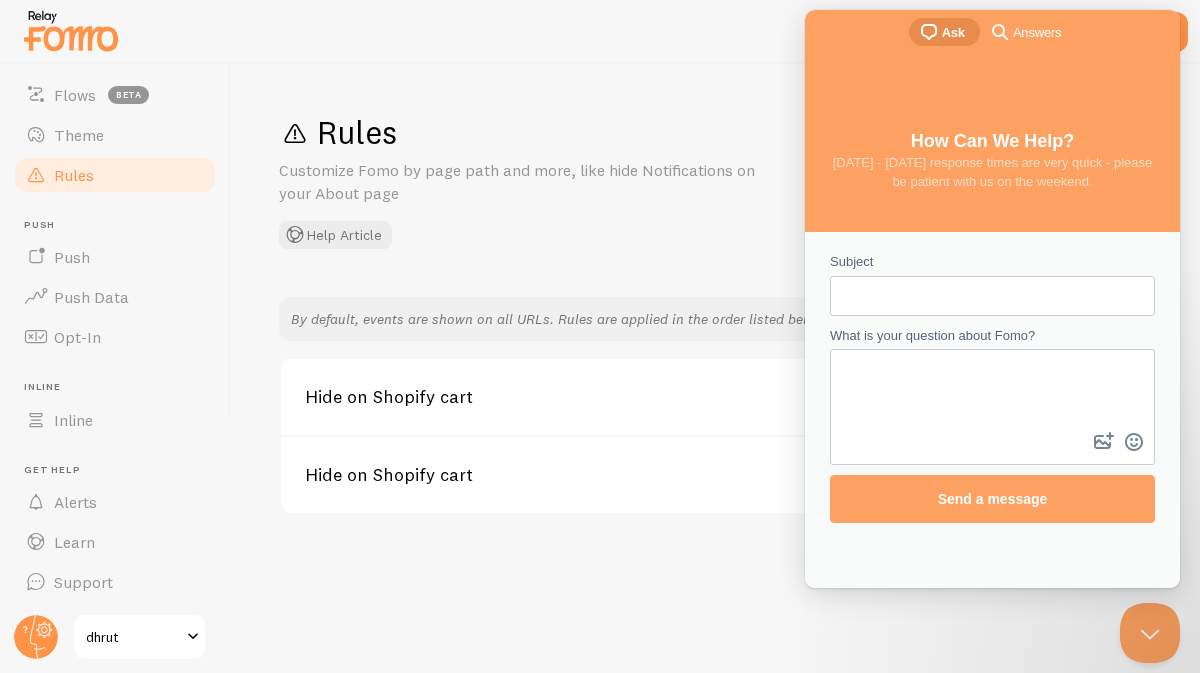 scroll, scrollTop: 0, scrollLeft: 0, axis: both 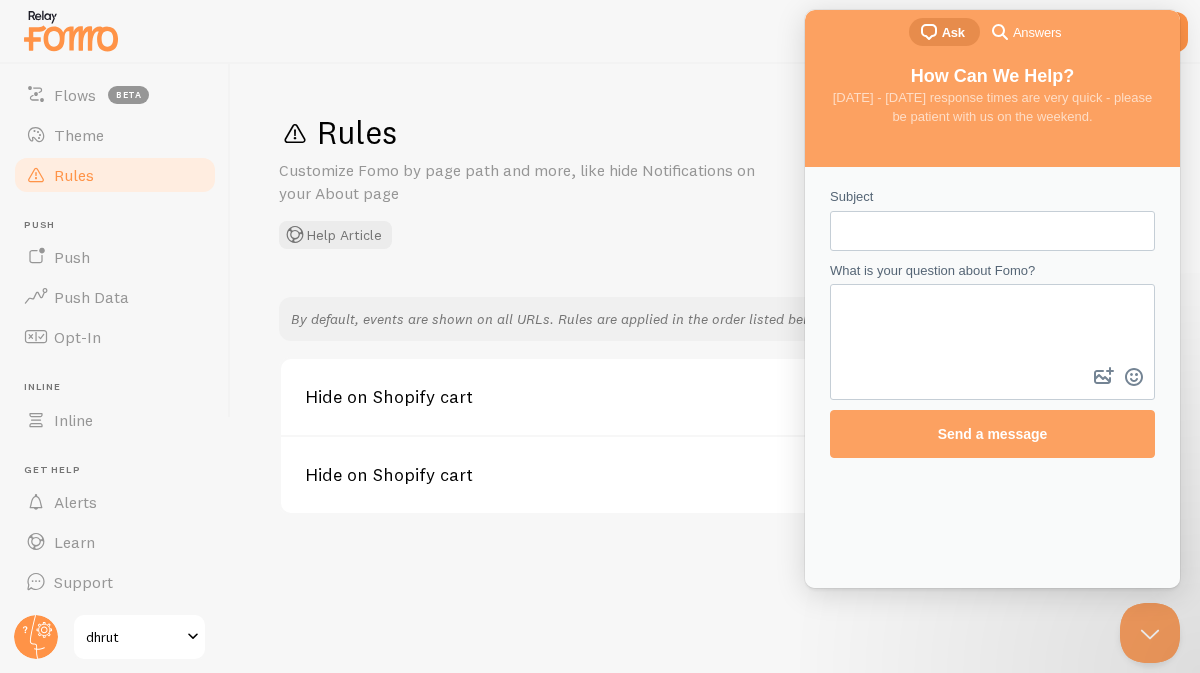 click on "Subject" at bounding box center [992, 231] 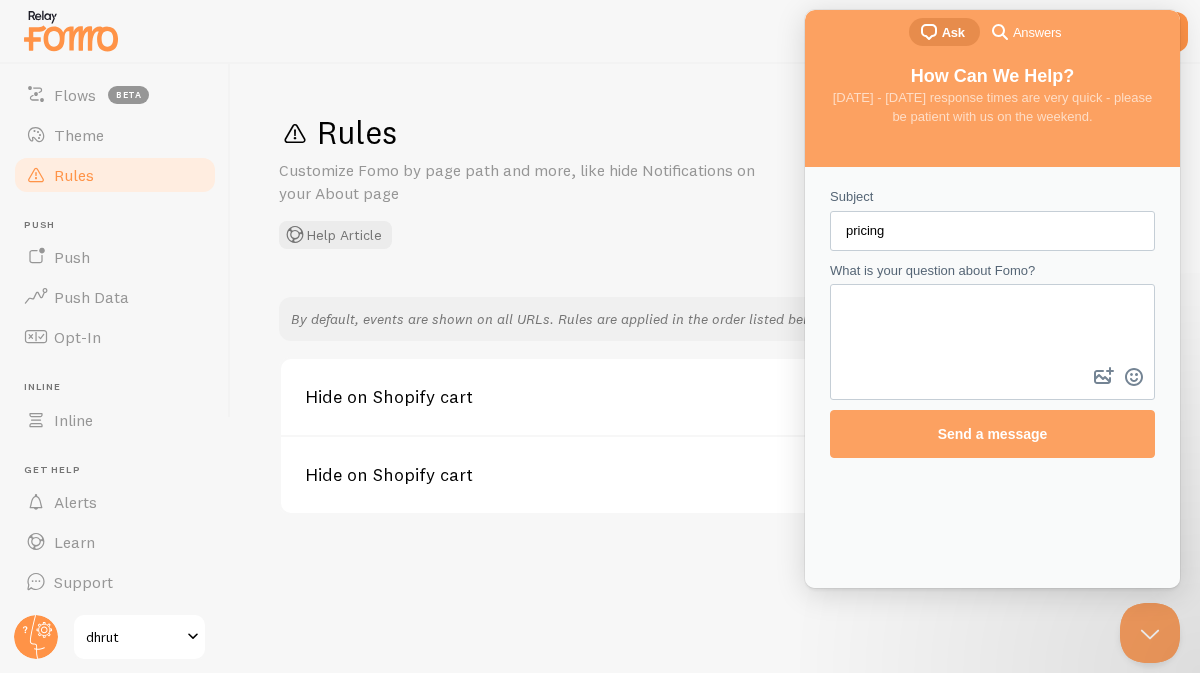 type on "pricing" 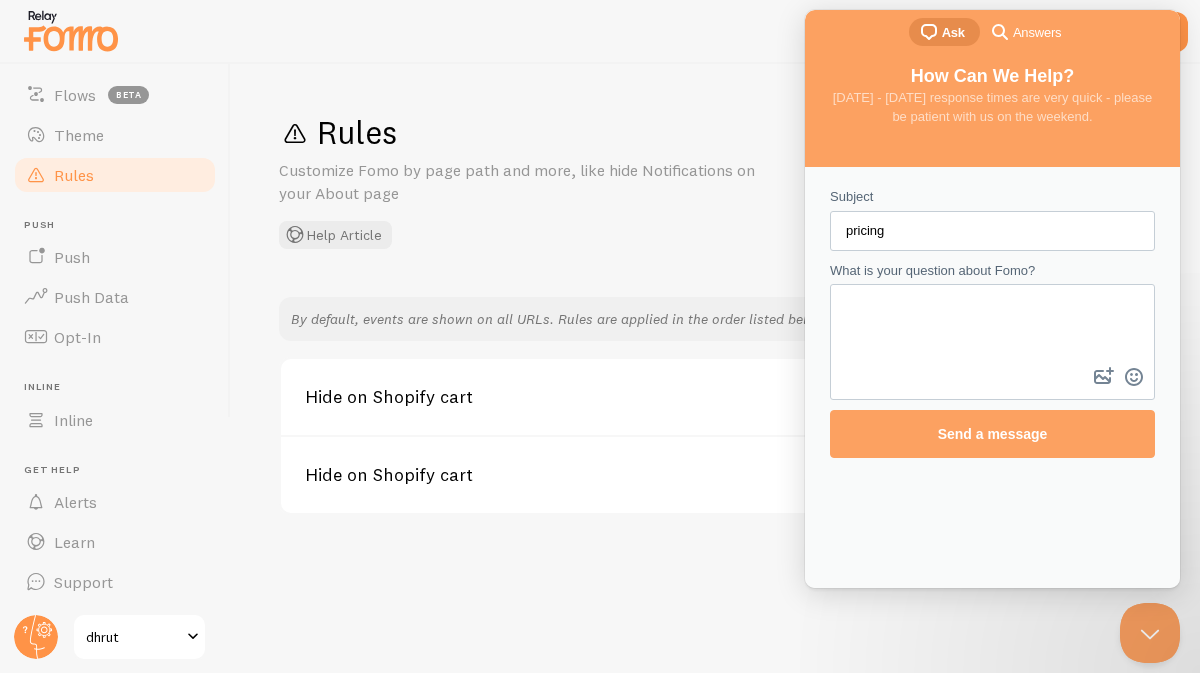 click on "What is your question about Fomo?" at bounding box center (992, 324) 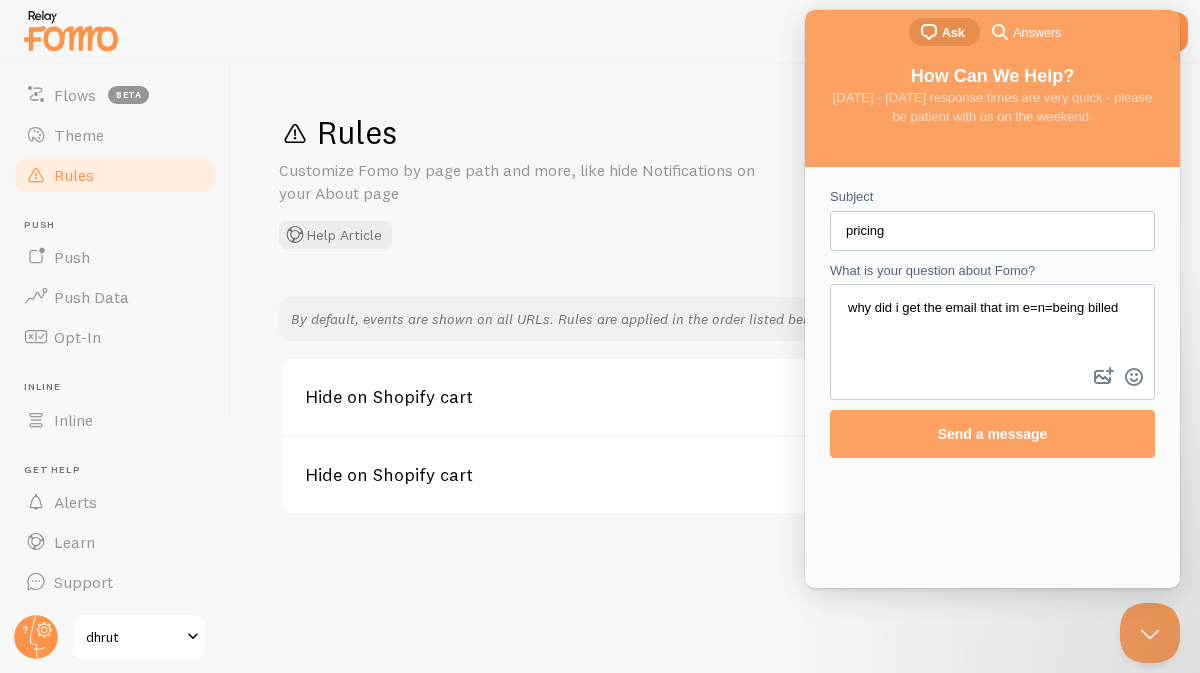 click on "why did i get the email that im e=n=being billed" at bounding box center (992, 324) 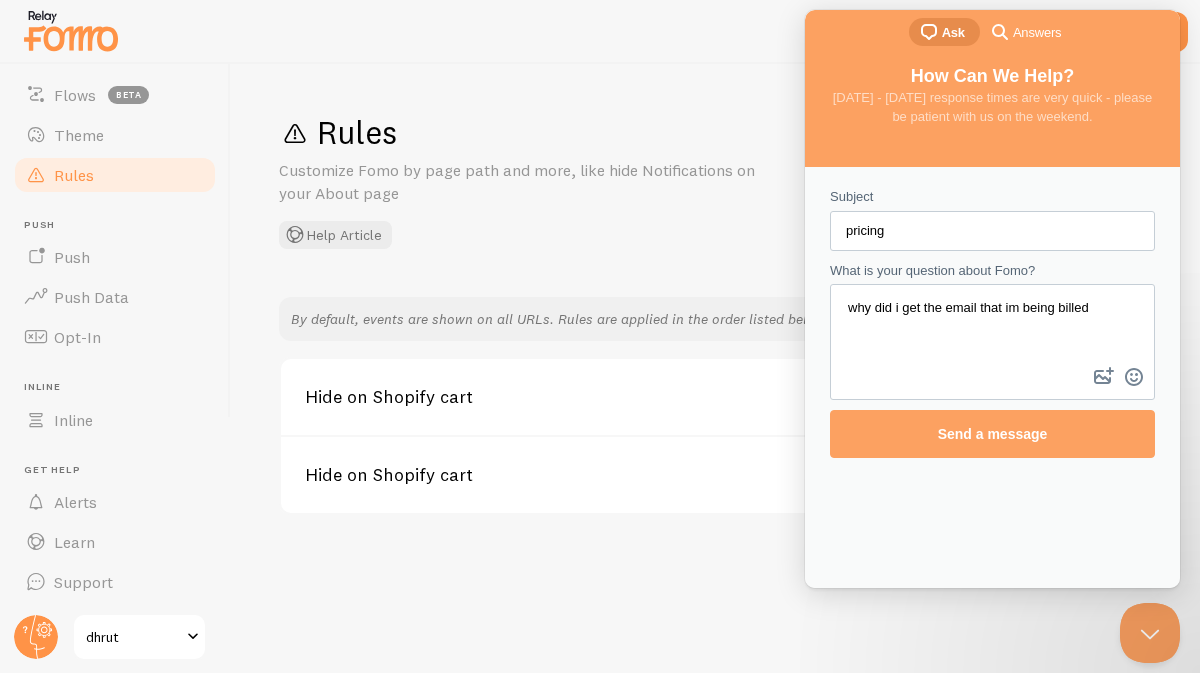 click on "why did i get the email that im being billed" at bounding box center (992, 324) 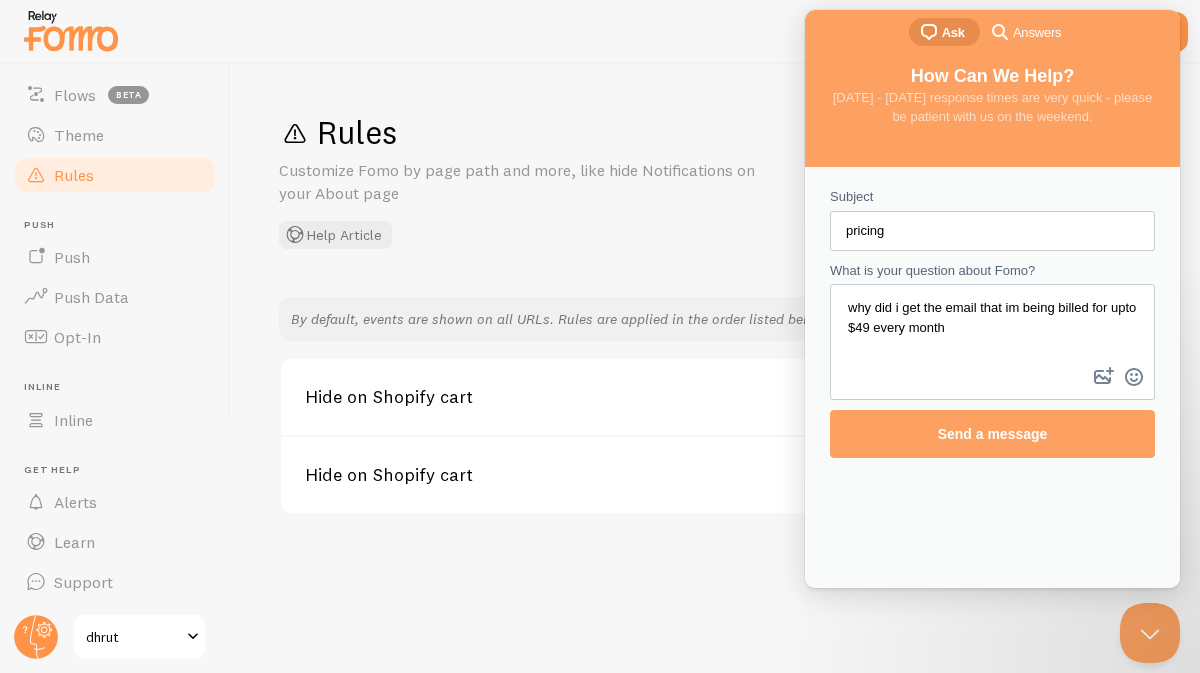 click on "why did i get the email that im being billed for upto $49 every month" at bounding box center [992, 324] 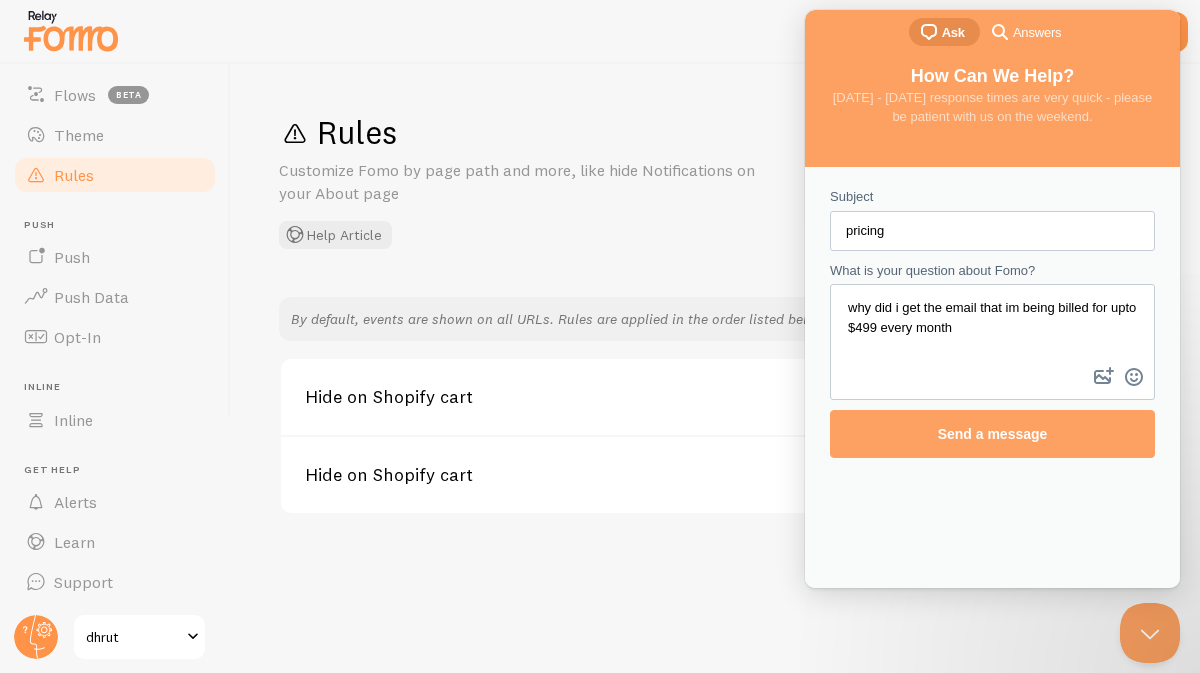 click on "why did i get the email that im being billed for upto $499 every month" at bounding box center (992, 324) 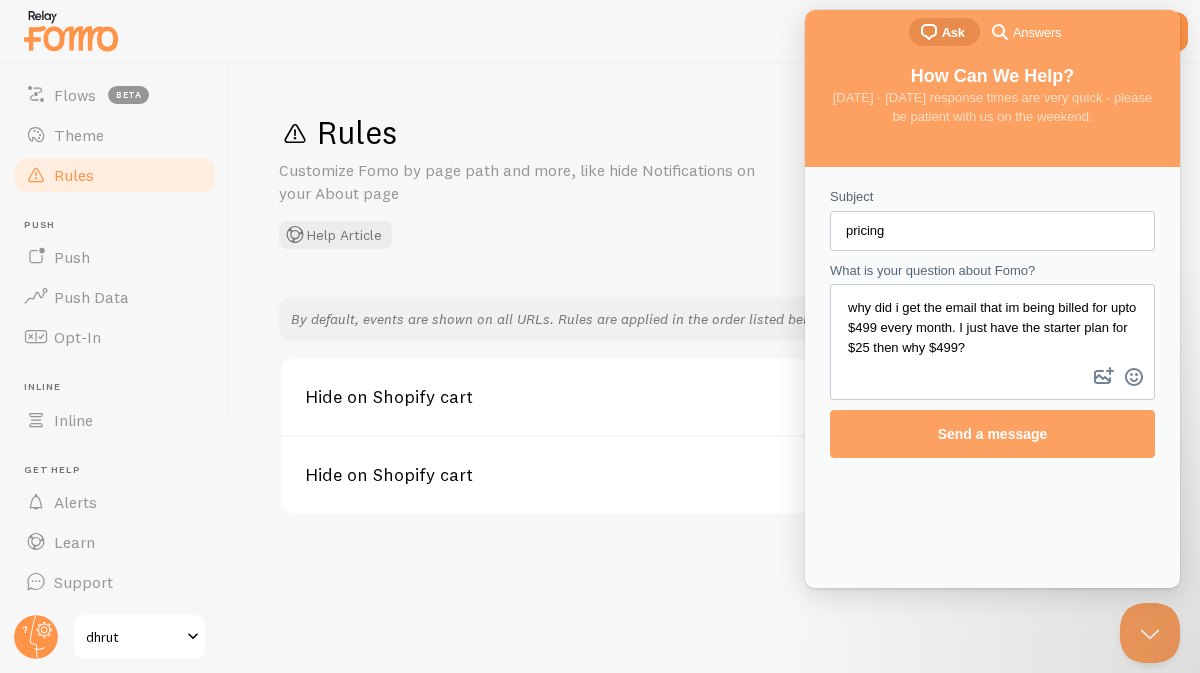 type on "why did i get the email that im being billed for upto $499 every month. I just have the starter plan for $25 then why $499?" 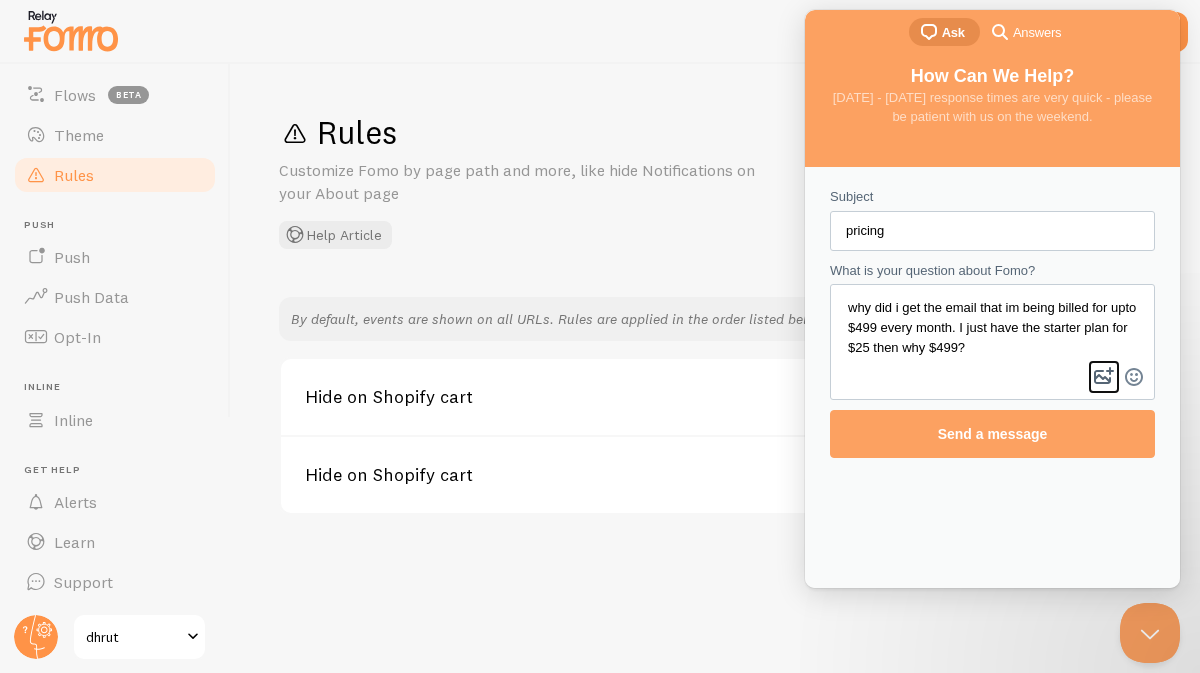 click on "image-plus" at bounding box center [1104, 377] 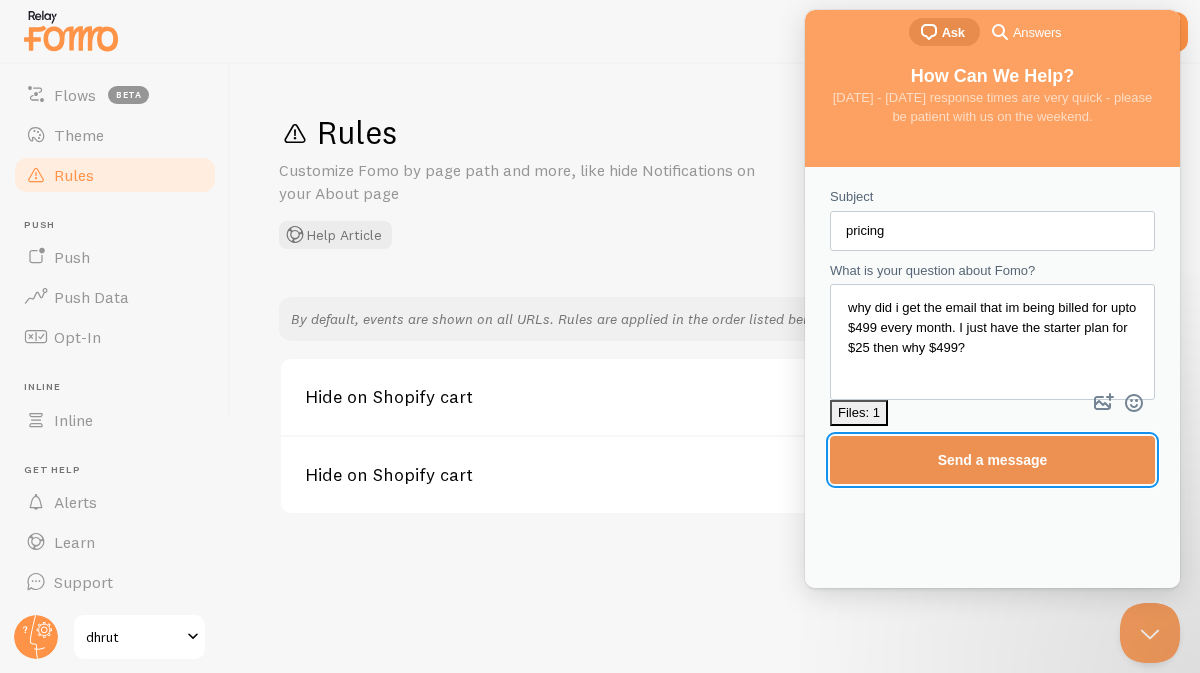 click on "Send a message" at bounding box center (993, 460) 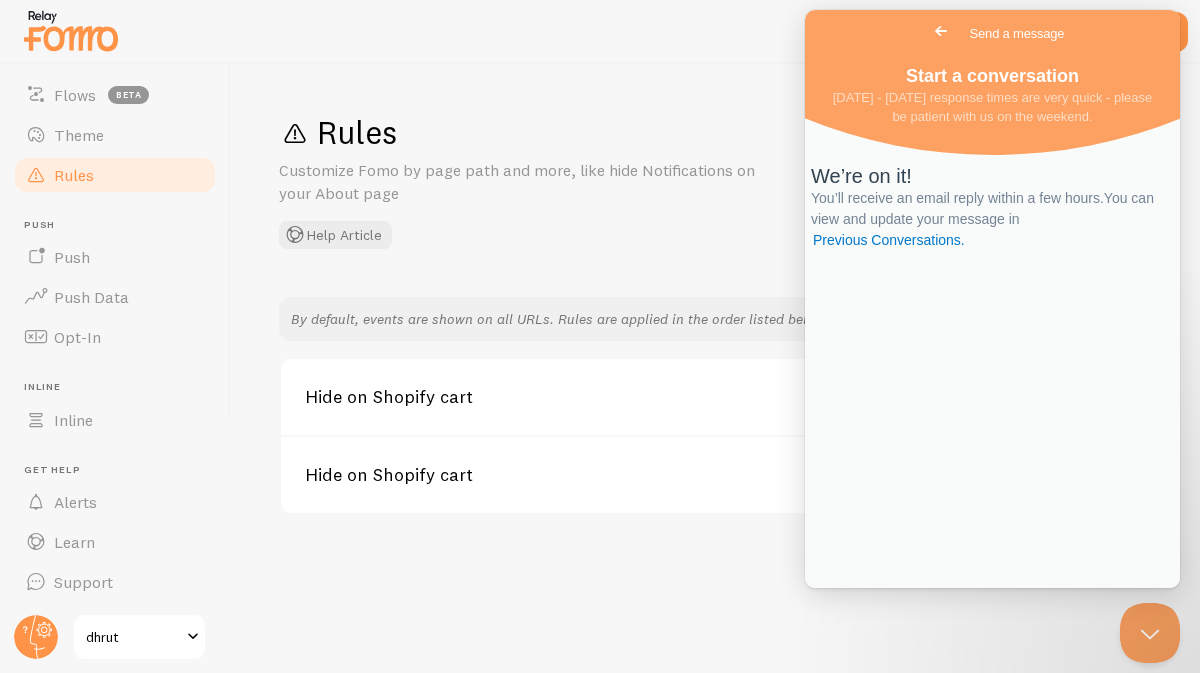 scroll, scrollTop: 230, scrollLeft: 0, axis: vertical 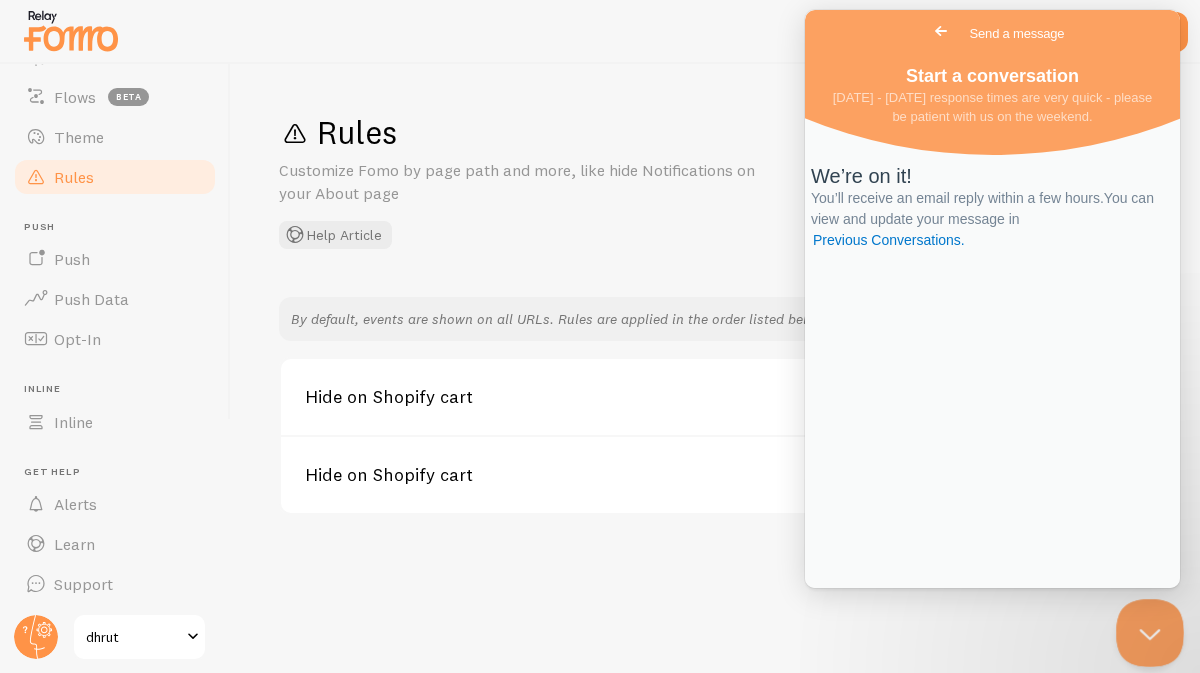 click at bounding box center [1146, 629] 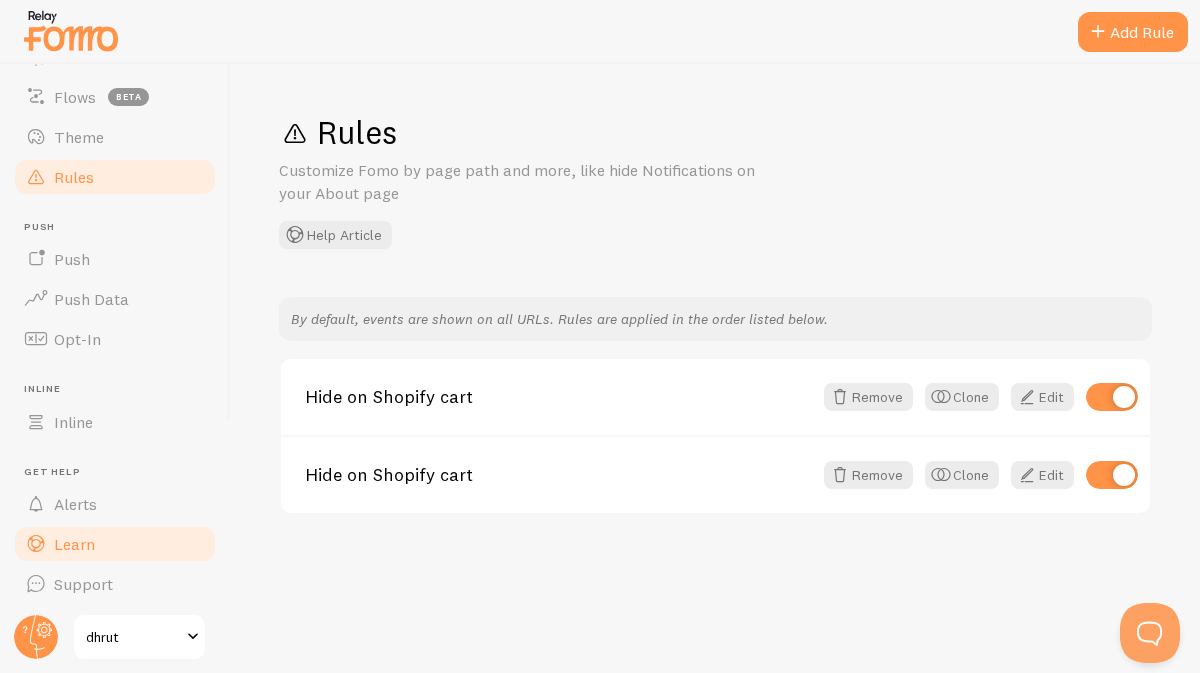 click on "Learn" at bounding box center [74, 544] 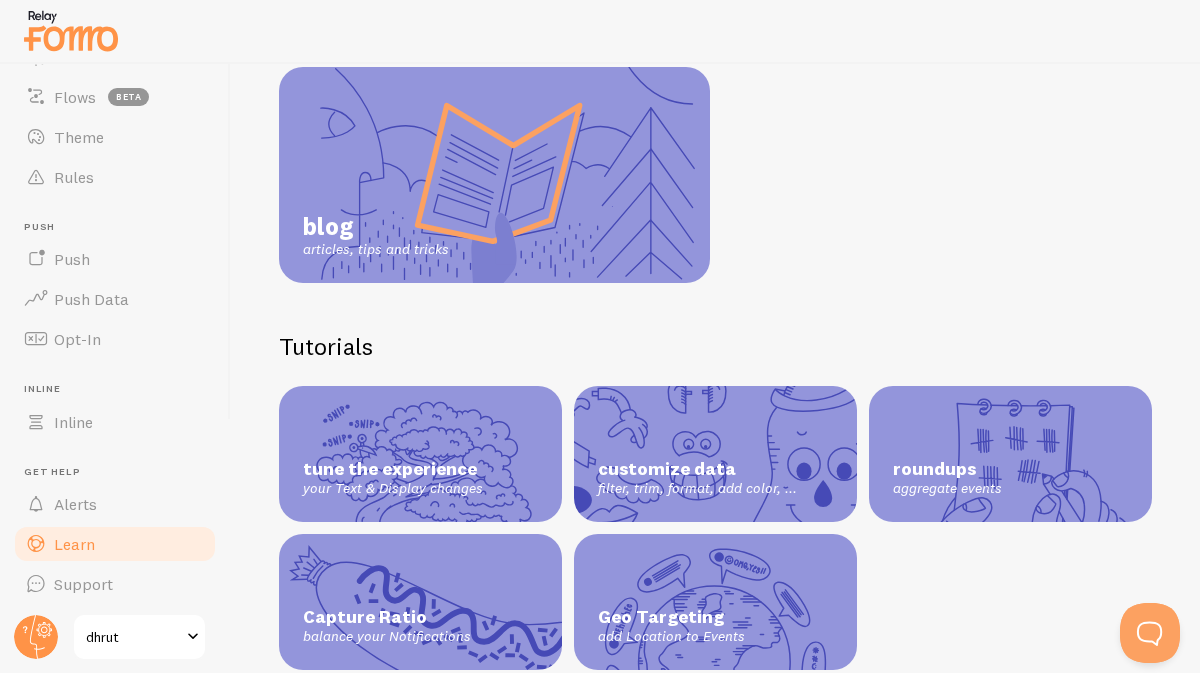 scroll, scrollTop: 459, scrollLeft: 0, axis: vertical 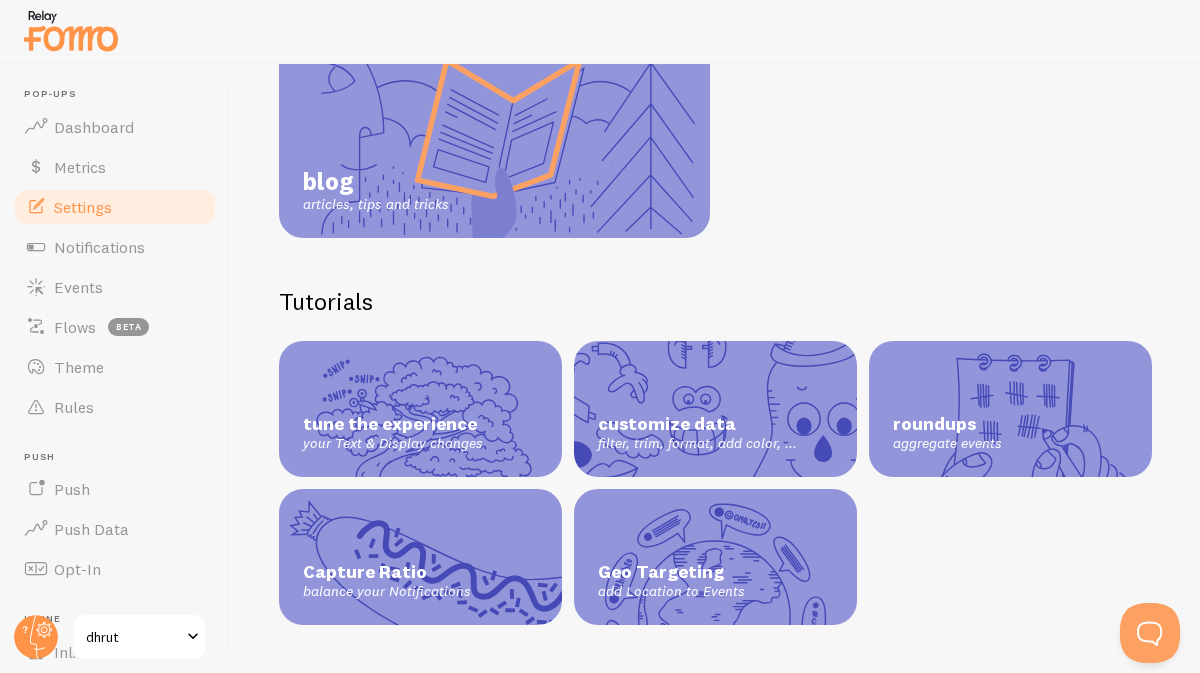 click on "Settings" at bounding box center [115, 207] 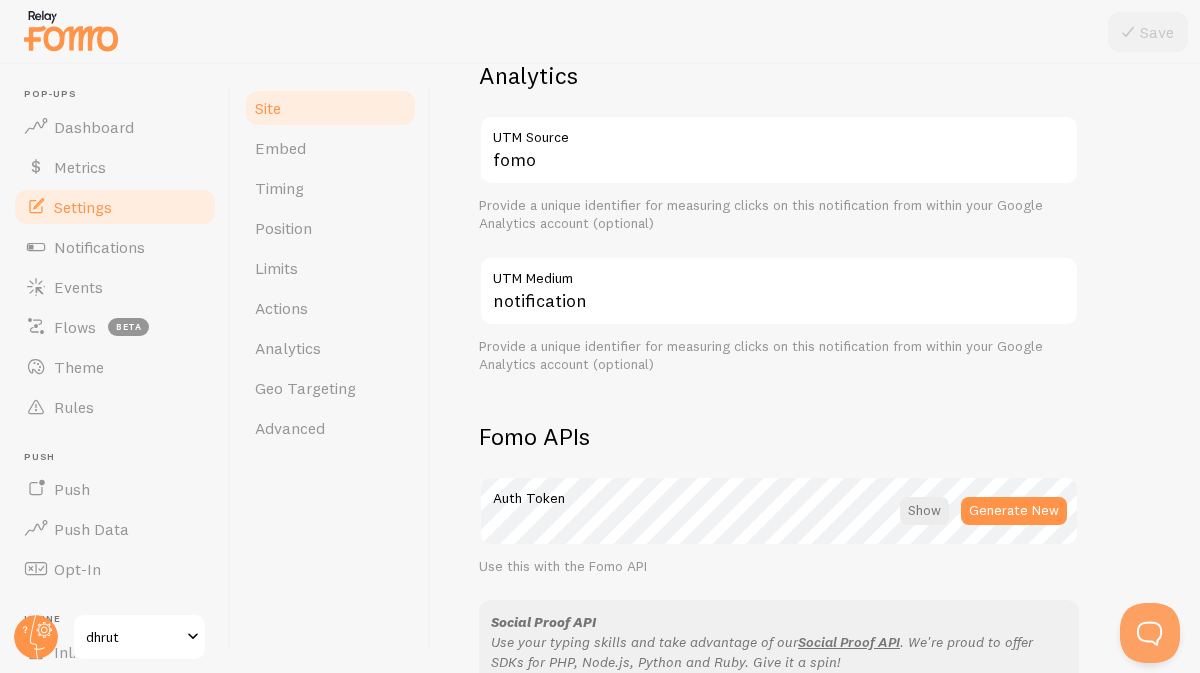 scroll, scrollTop: 803, scrollLeft: 0, axis: vertical 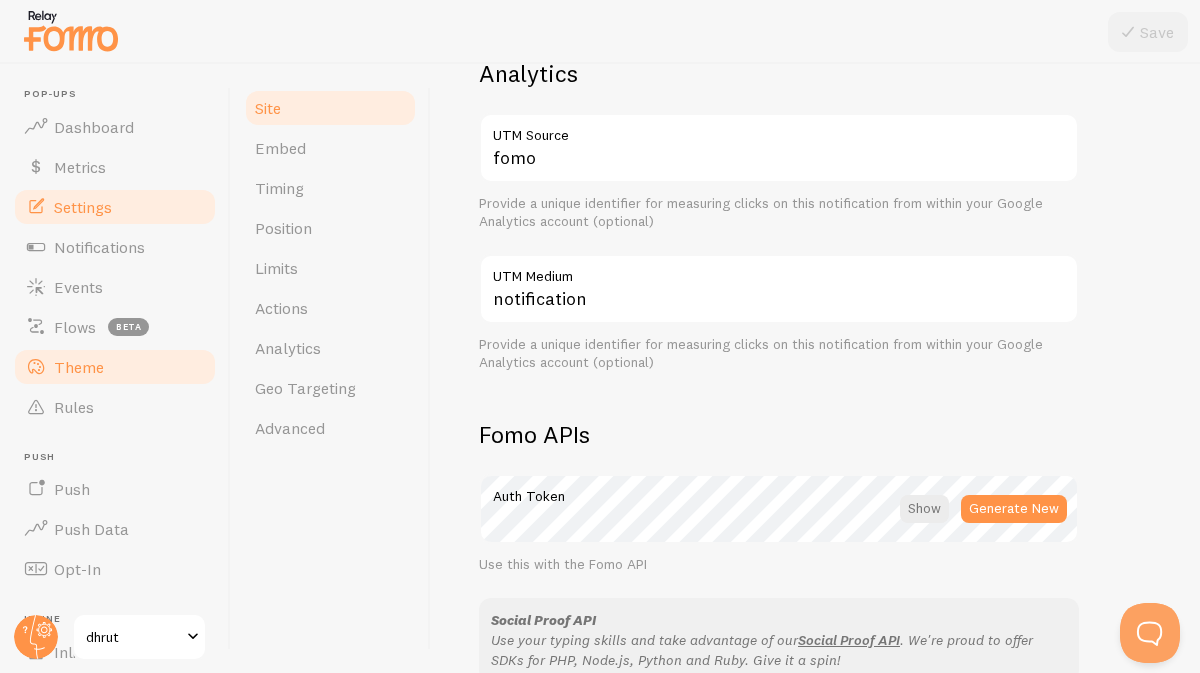 click on "Theme" at bounding box center [115, 367] 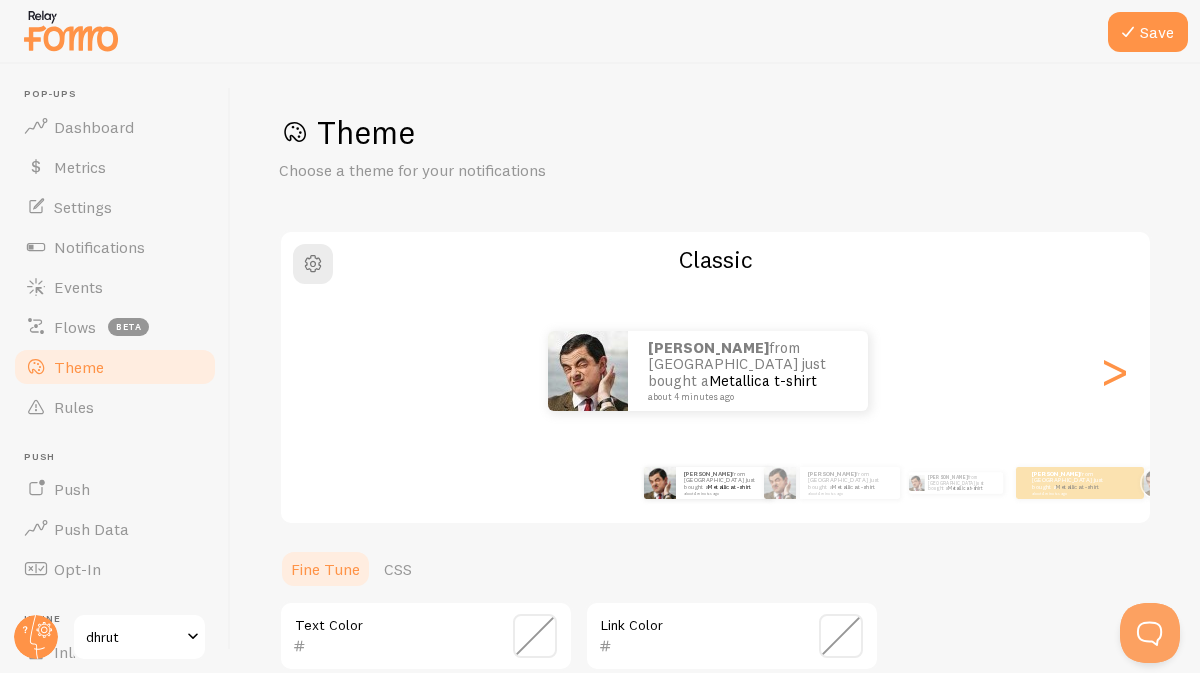 scroll, scrollTop: 483, scrollLeft: 0, axis: vertical 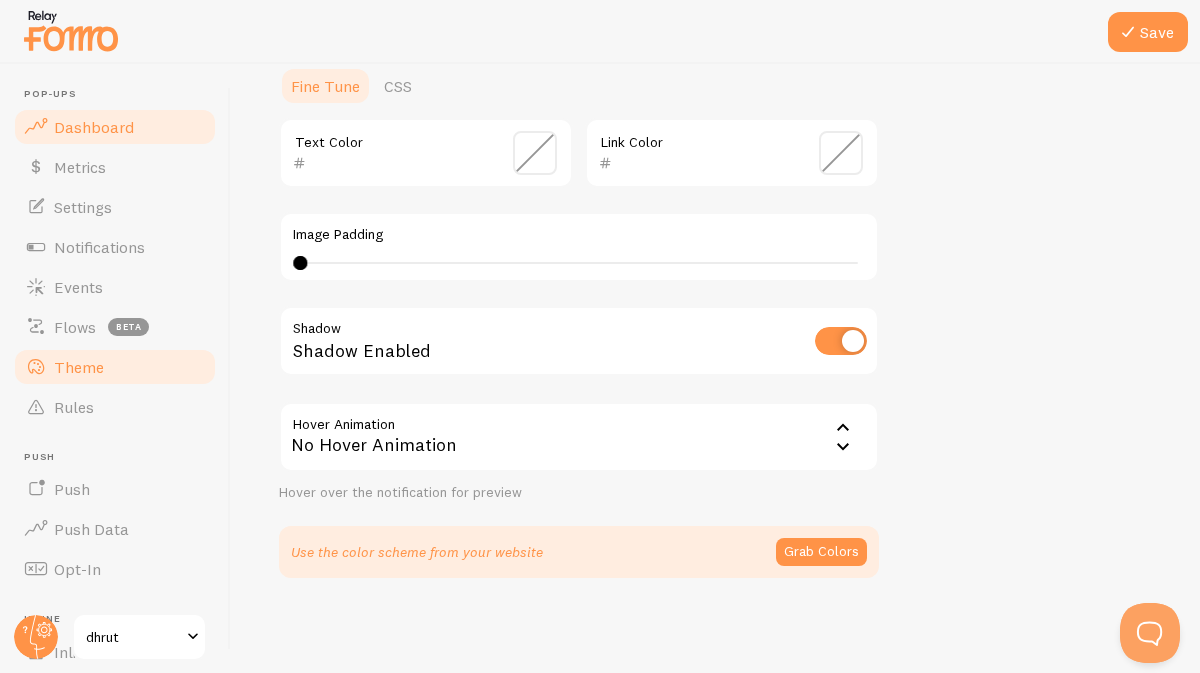 click on "Dashboard" at bounding box center (115, 127) 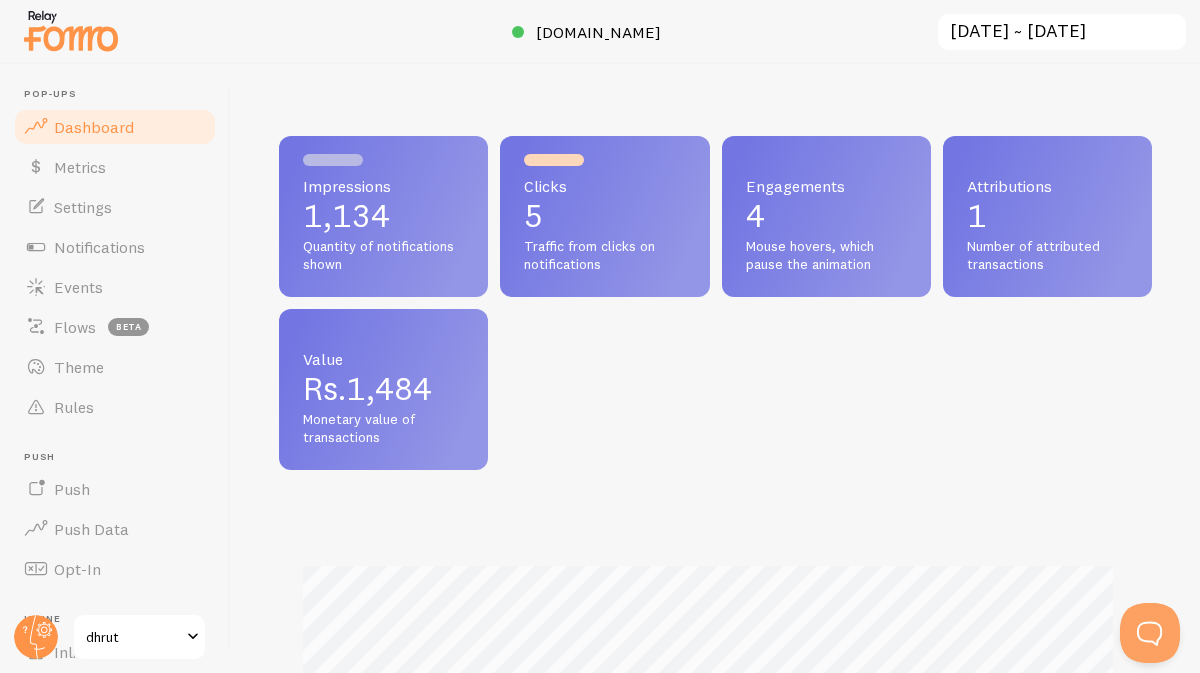 scroll, scrollTop: 0, scrollLeft: 0, axis: both 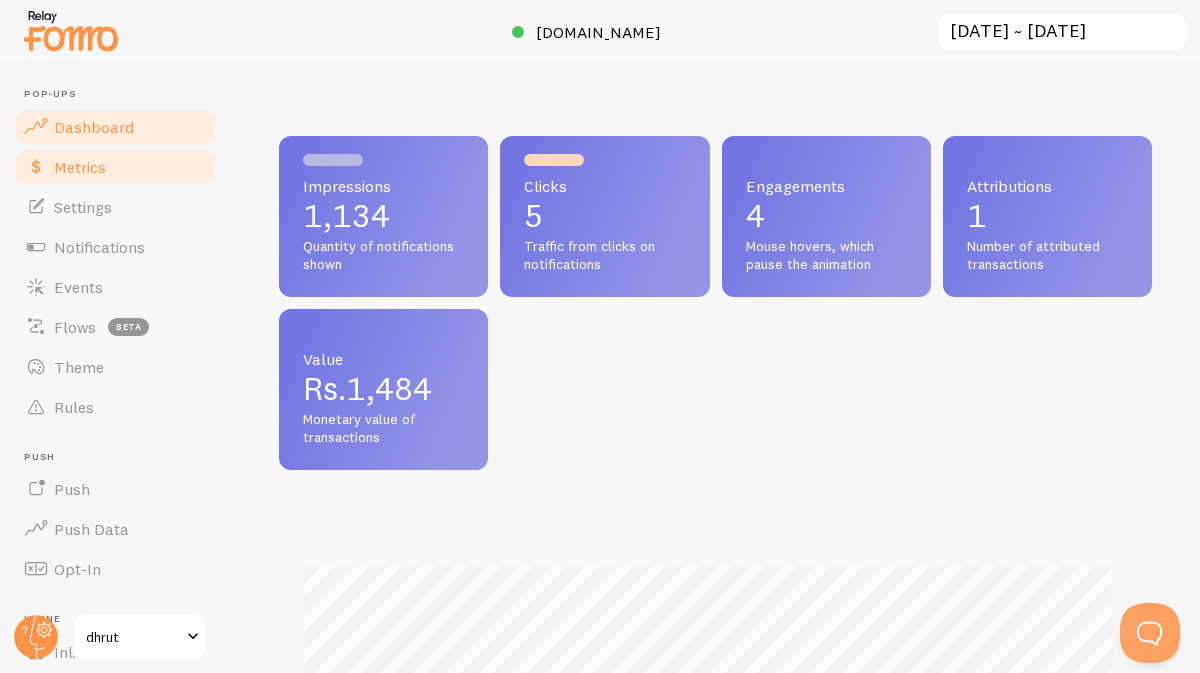 click on "Metrics" at bounding box center [115, 167] 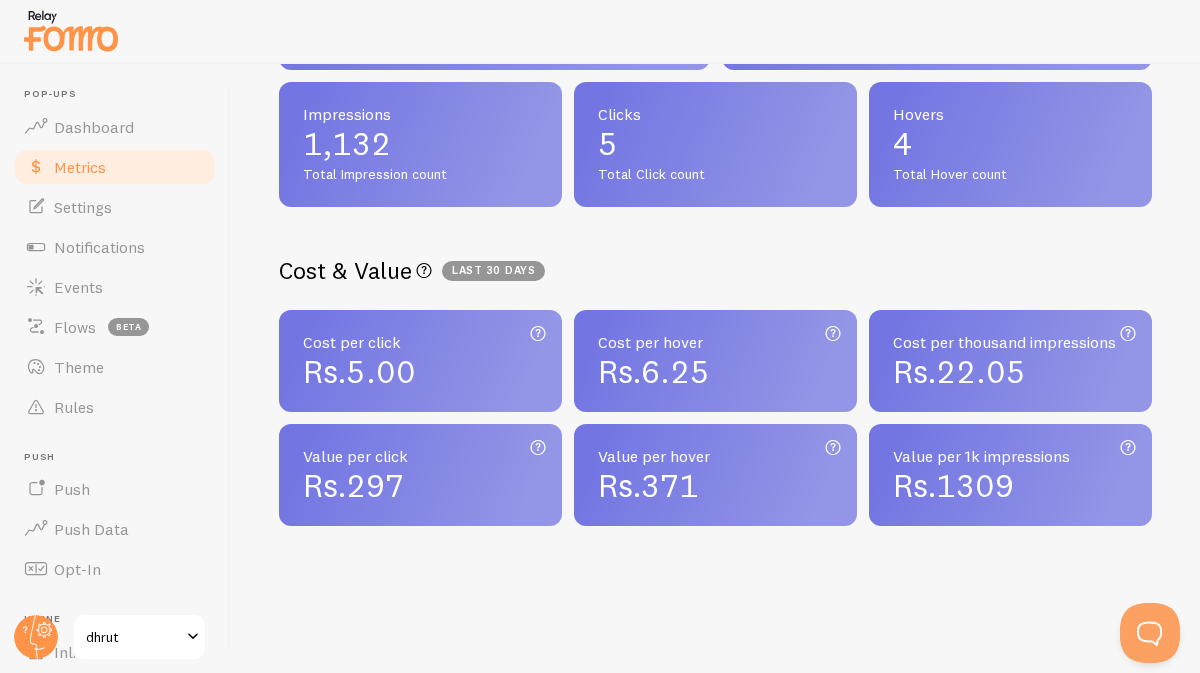 scroll, scrollTop: 615, scrollLeft: 0, axis: vertical 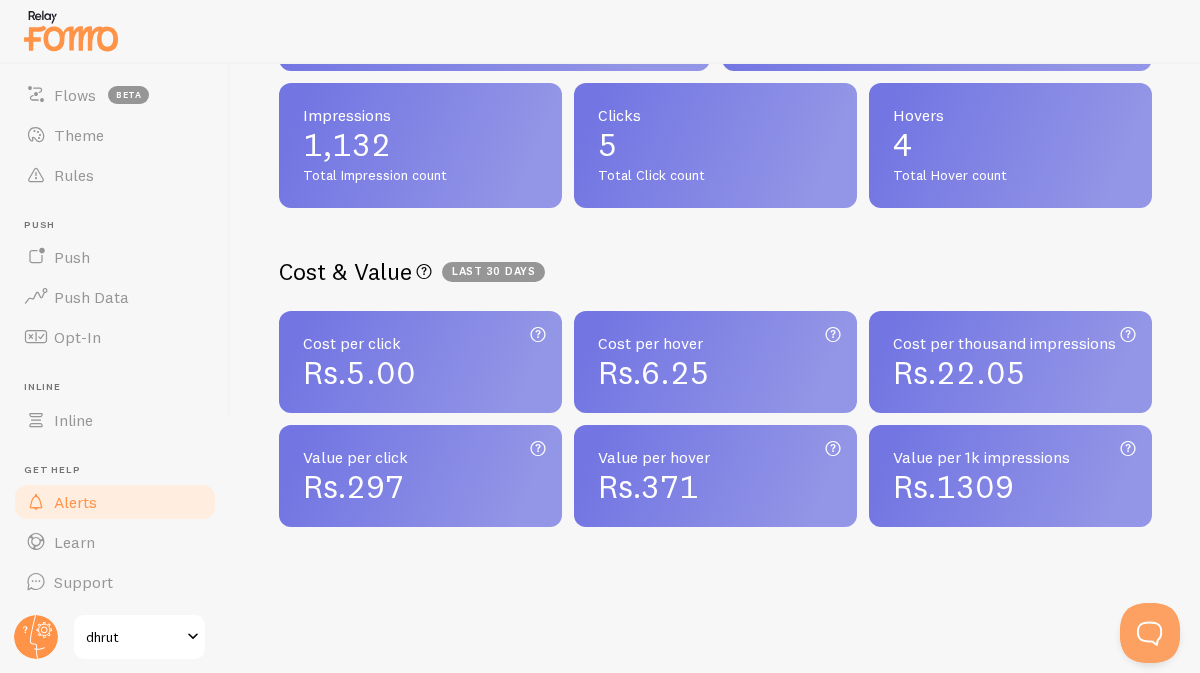 click on "Alerts" at bounding box center (75, 502) 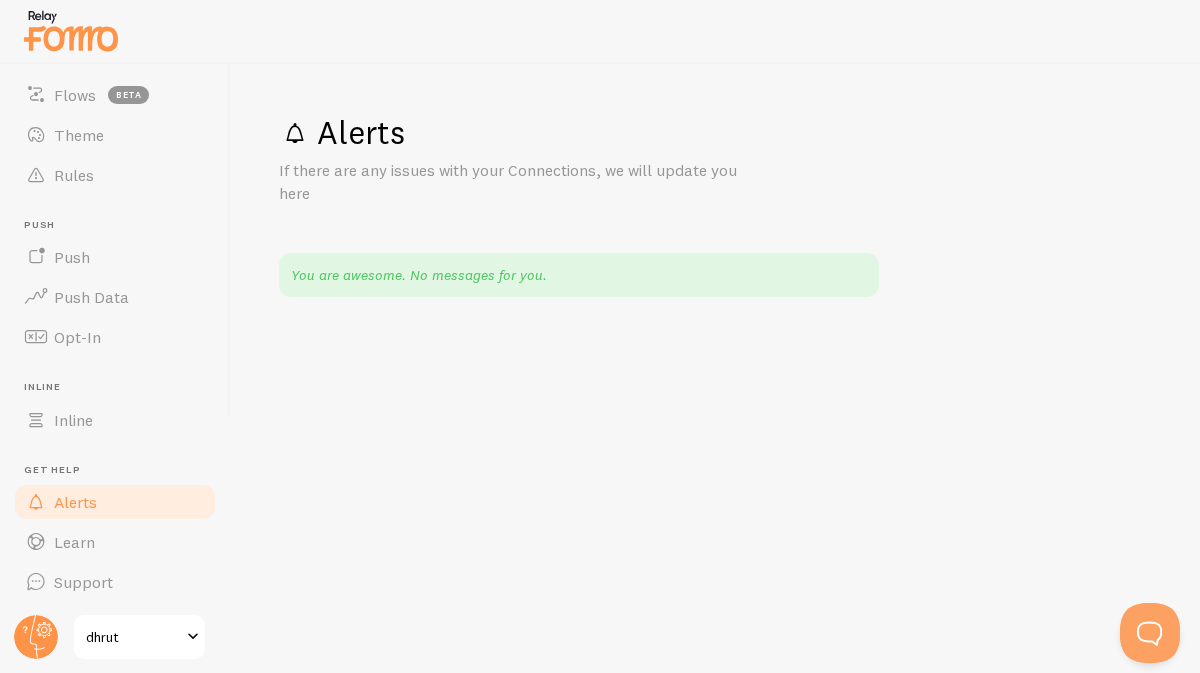 scroll, scrollTop: 0, scrollLeft: 0, axis: both 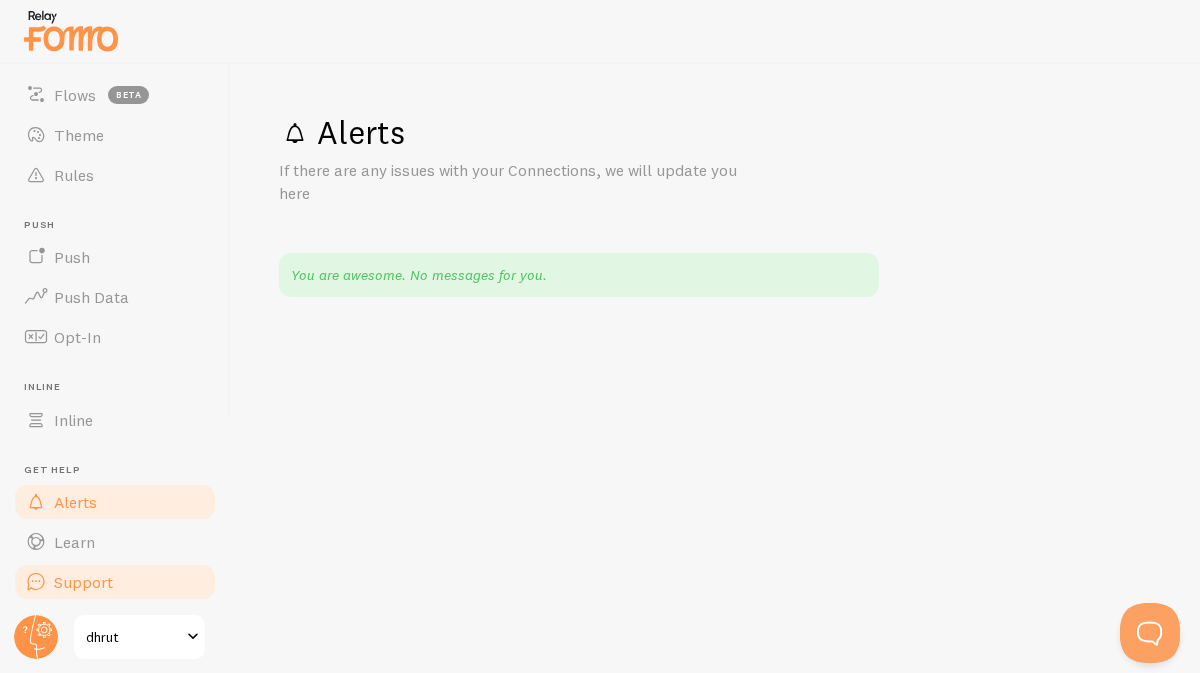 click on "Support" at bounding box center [83, 582] 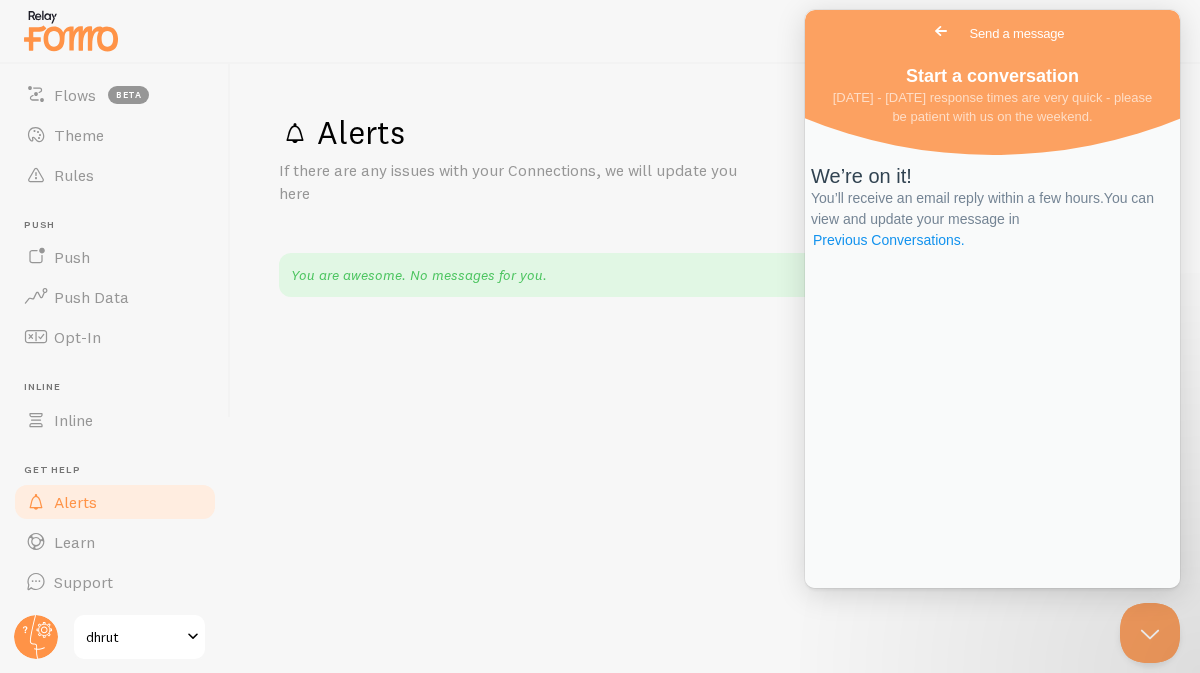 click on "Previous Conversations ." at bounding box center (889, 240) 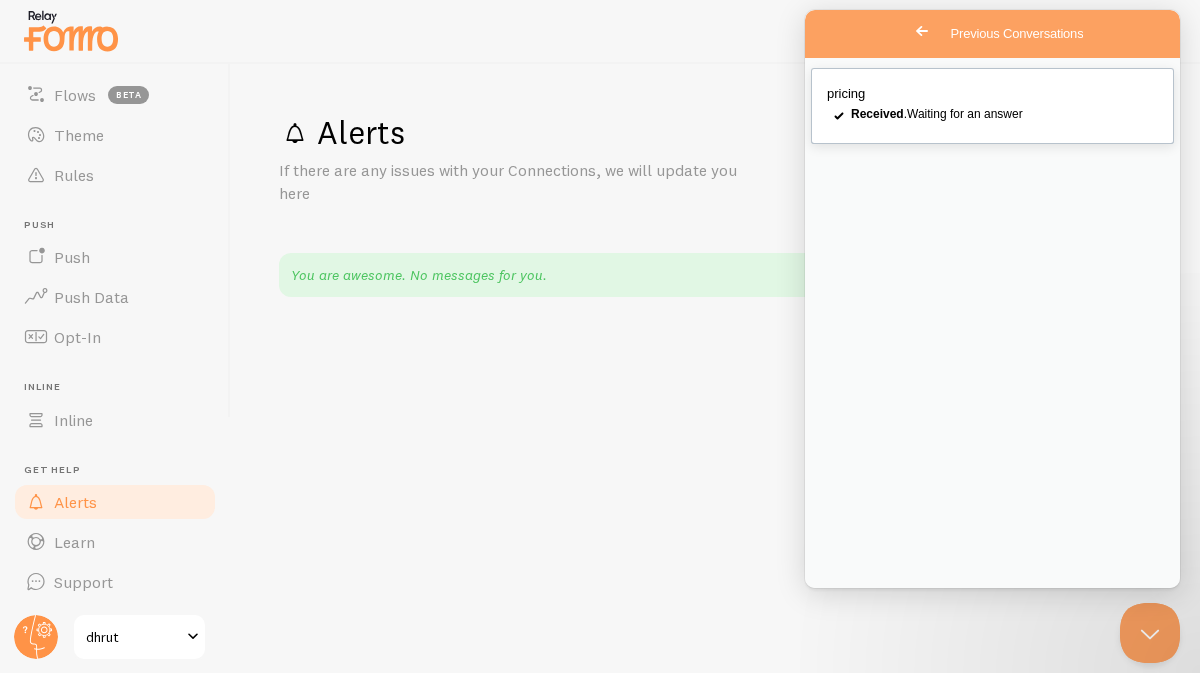 click on "pricing checkmark Received .  Waiting for an answer" at bounding box center (992, 106) 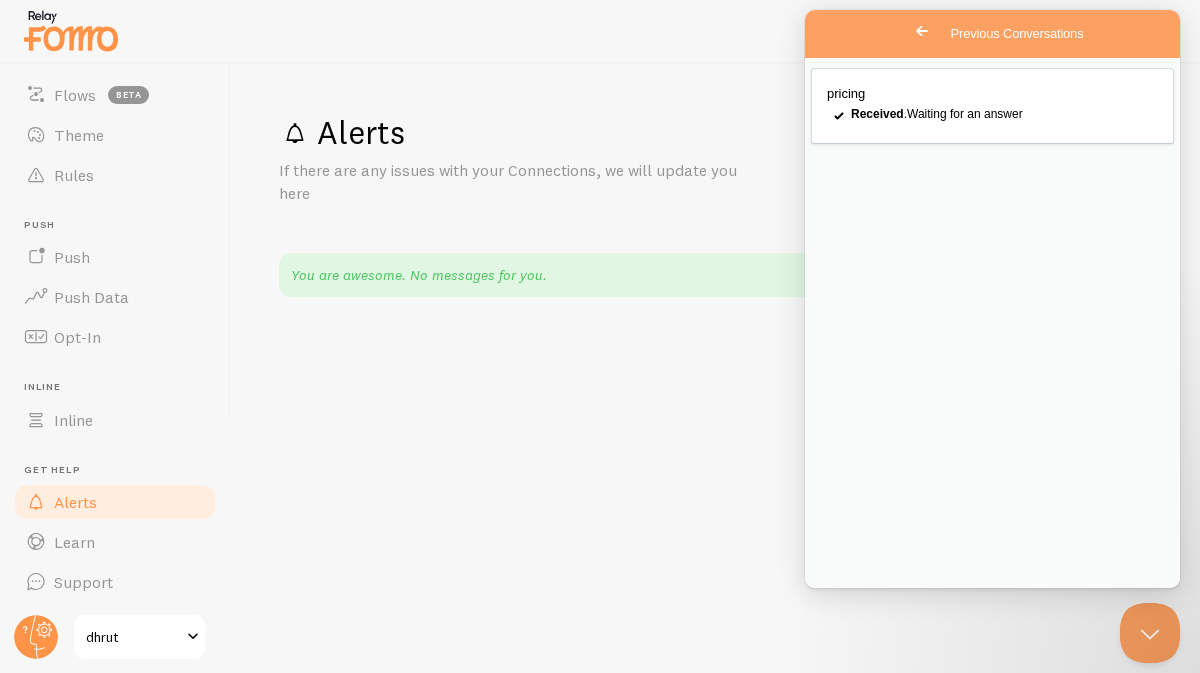 click on "Close" at bounding box center [828, 611] 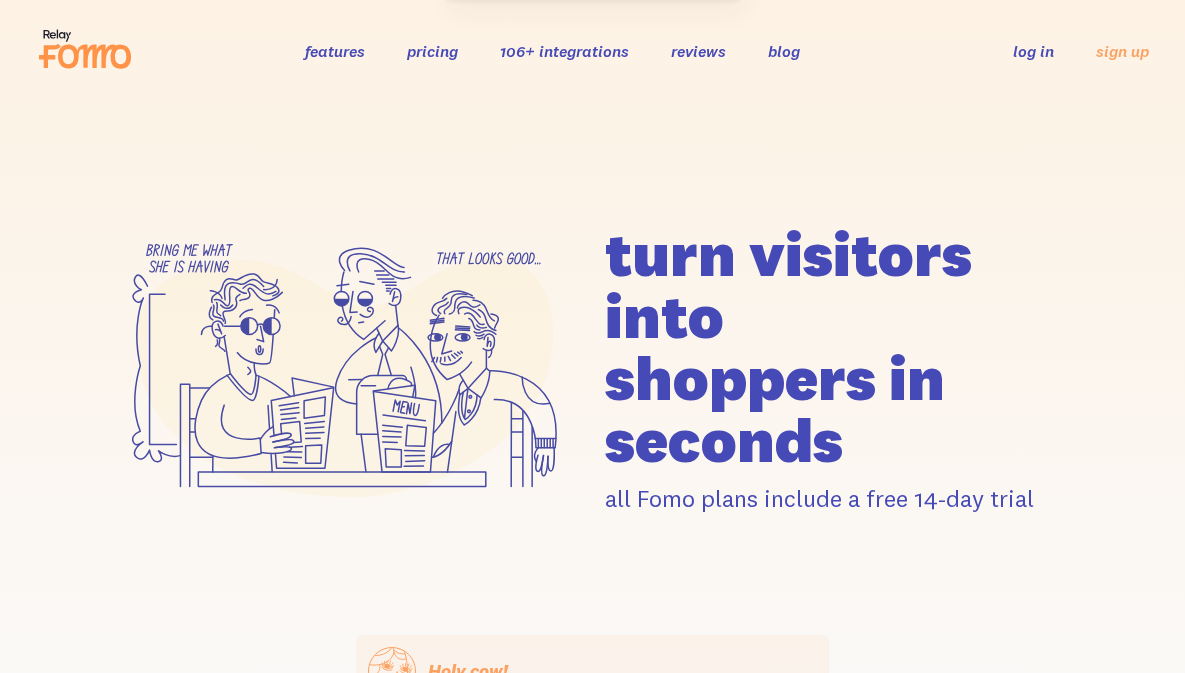 scroll, scrollTop: 0, scrollLeft: 0, axis: both 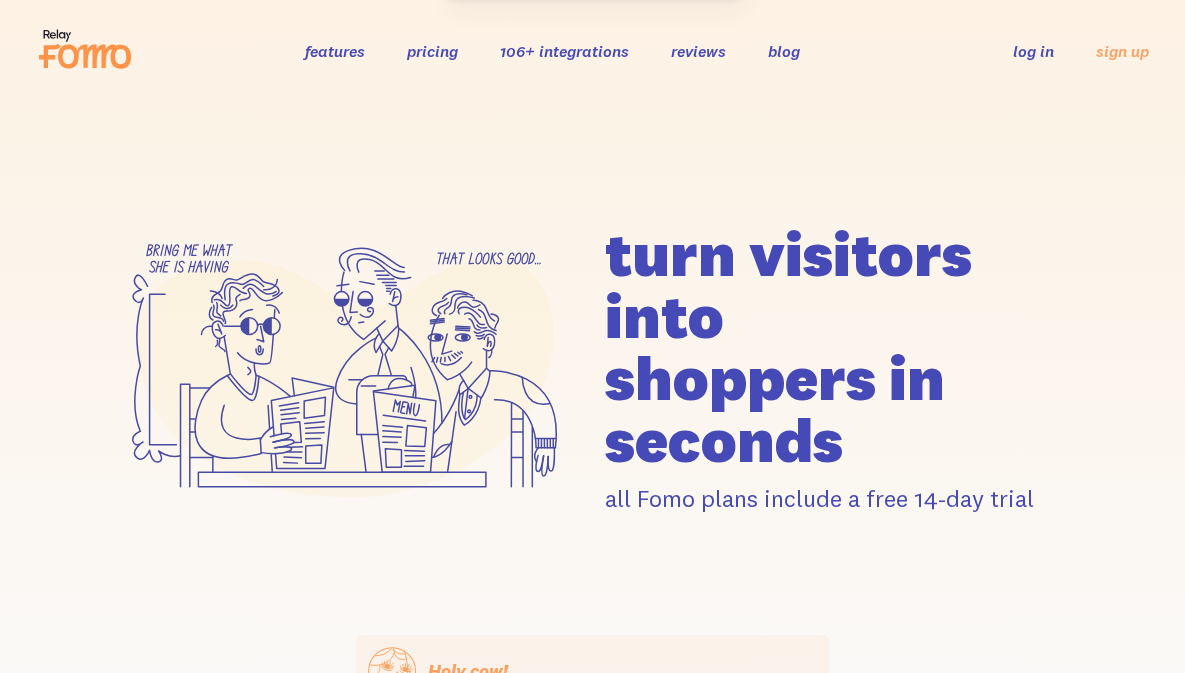 click on "pricing" at bounding box center (432, 51) 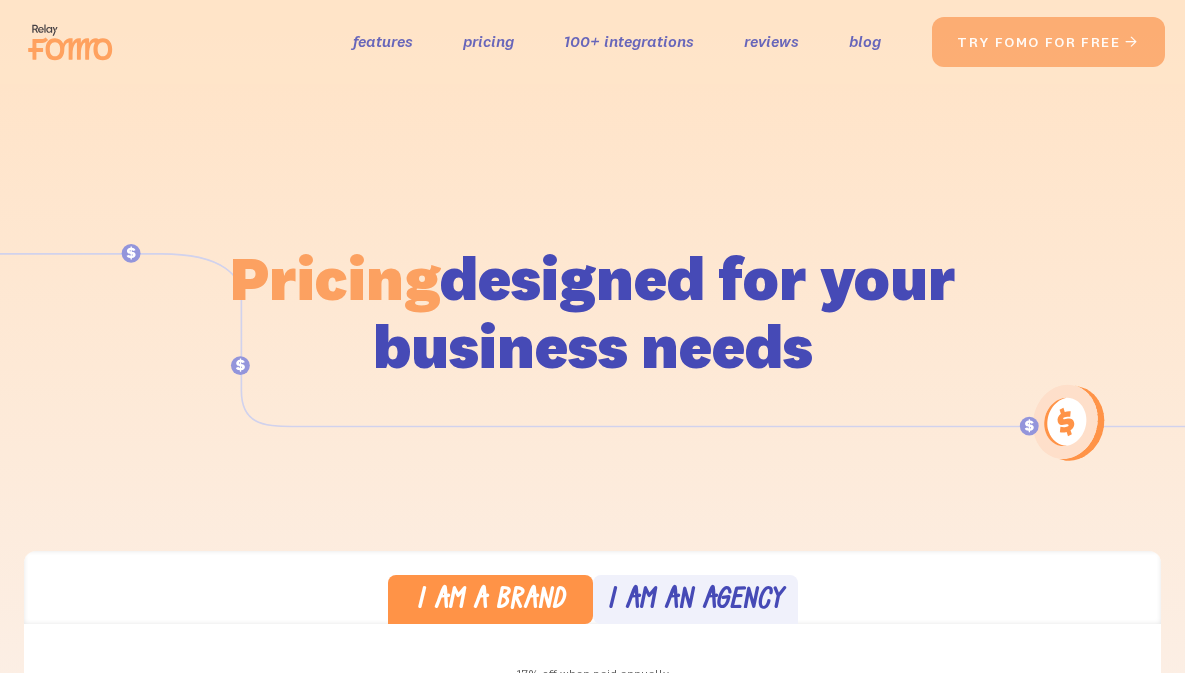 scroll, scrollTop: 502, scrollLeft: 0, axis: vertical 